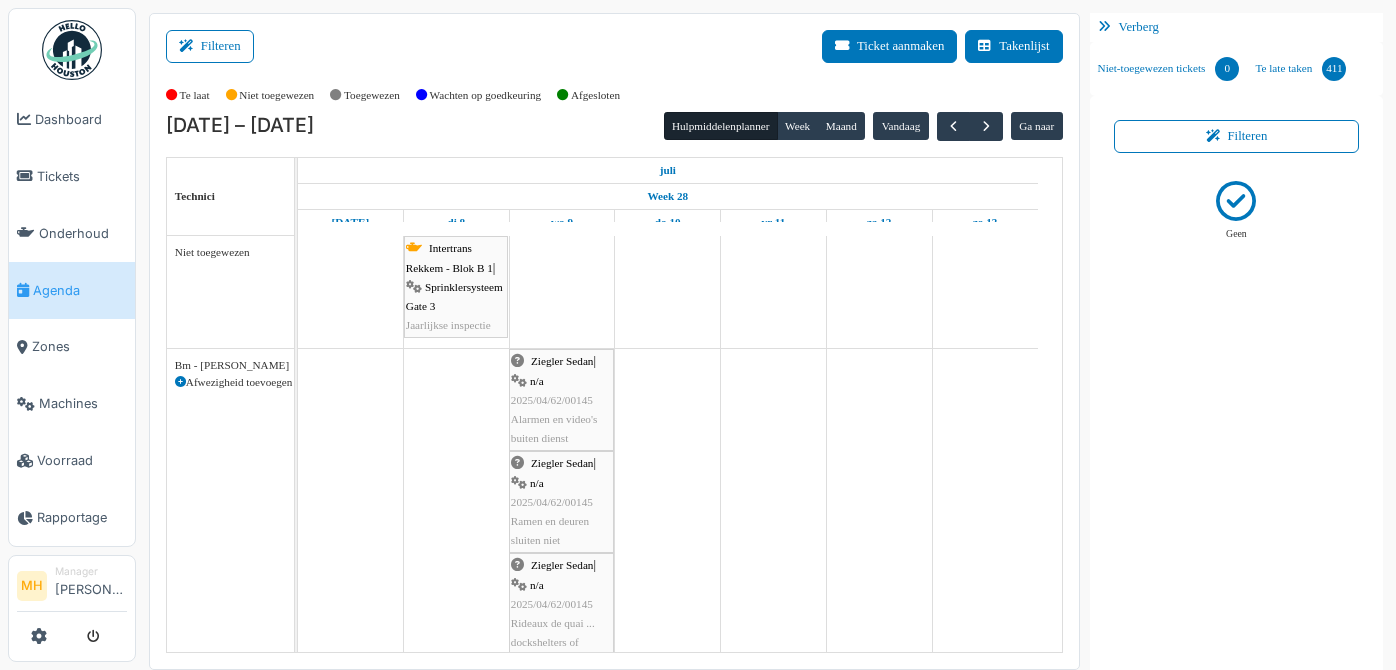 scroll, scrollTop: 0, scrollLeft: 0, axis: both 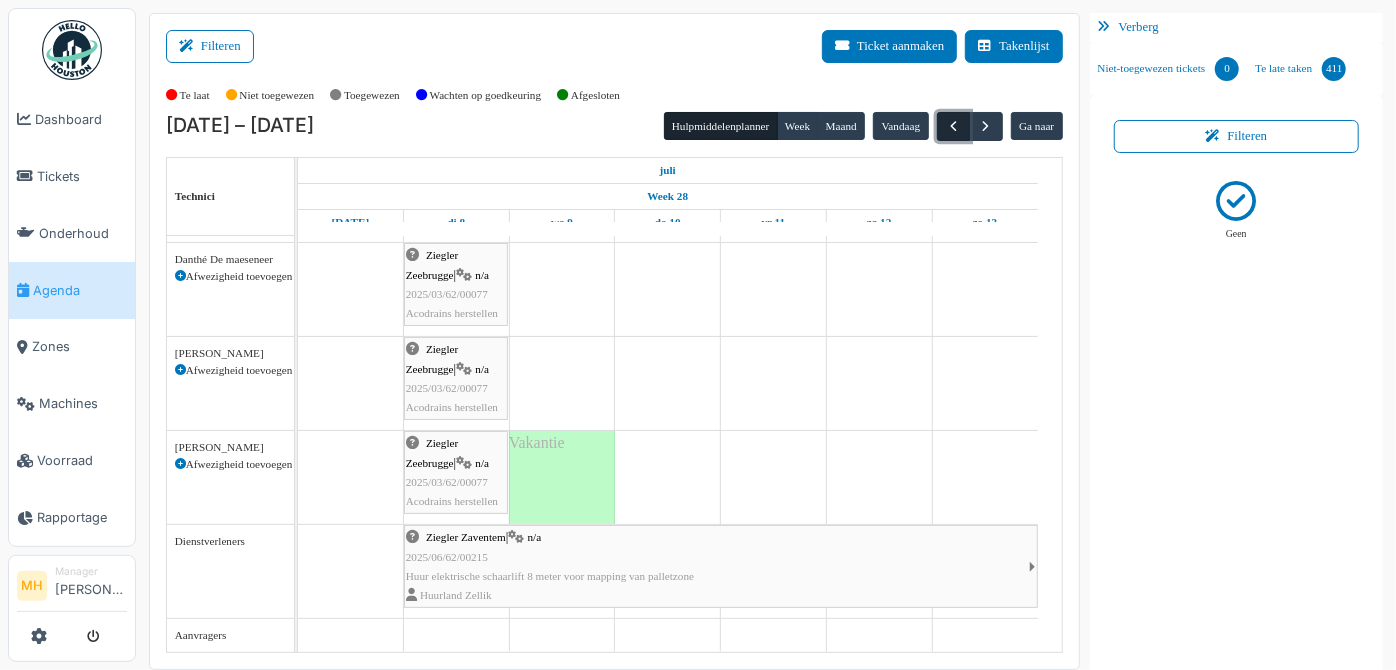 click at bounding box center (953, 126) 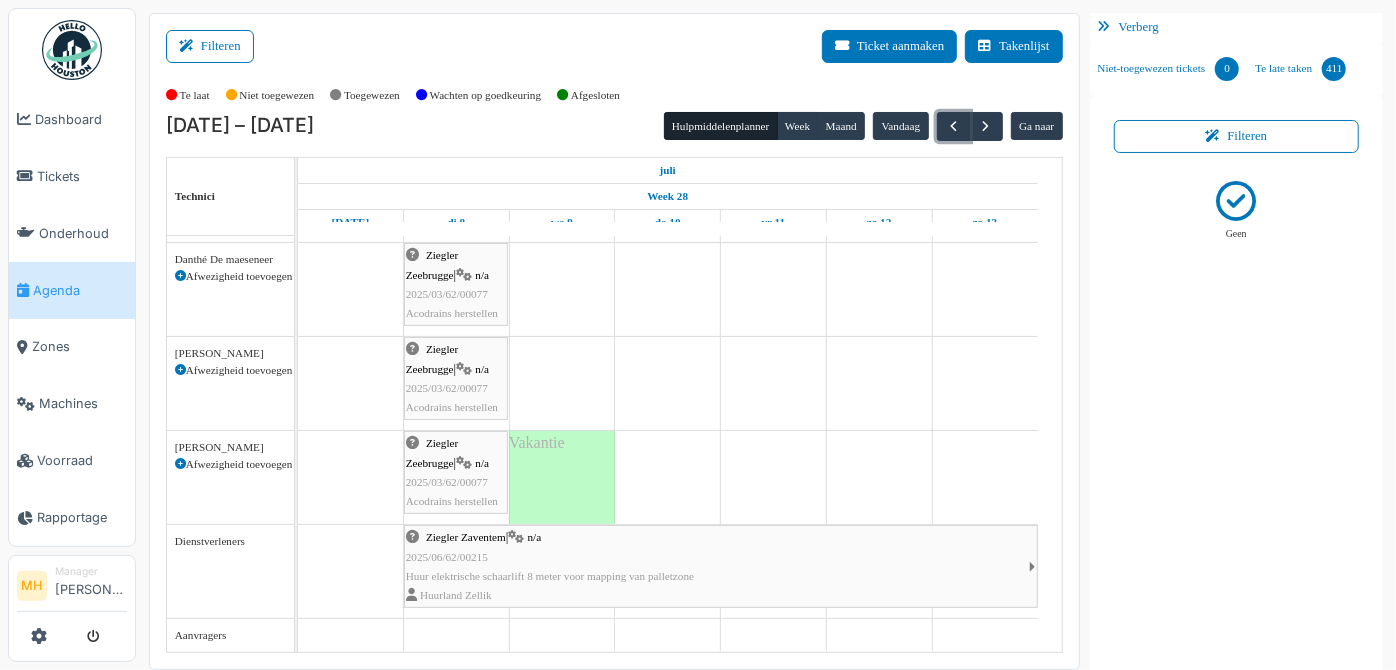 scroll, scrollTop: 0, scrollLeft: 0, axis: both 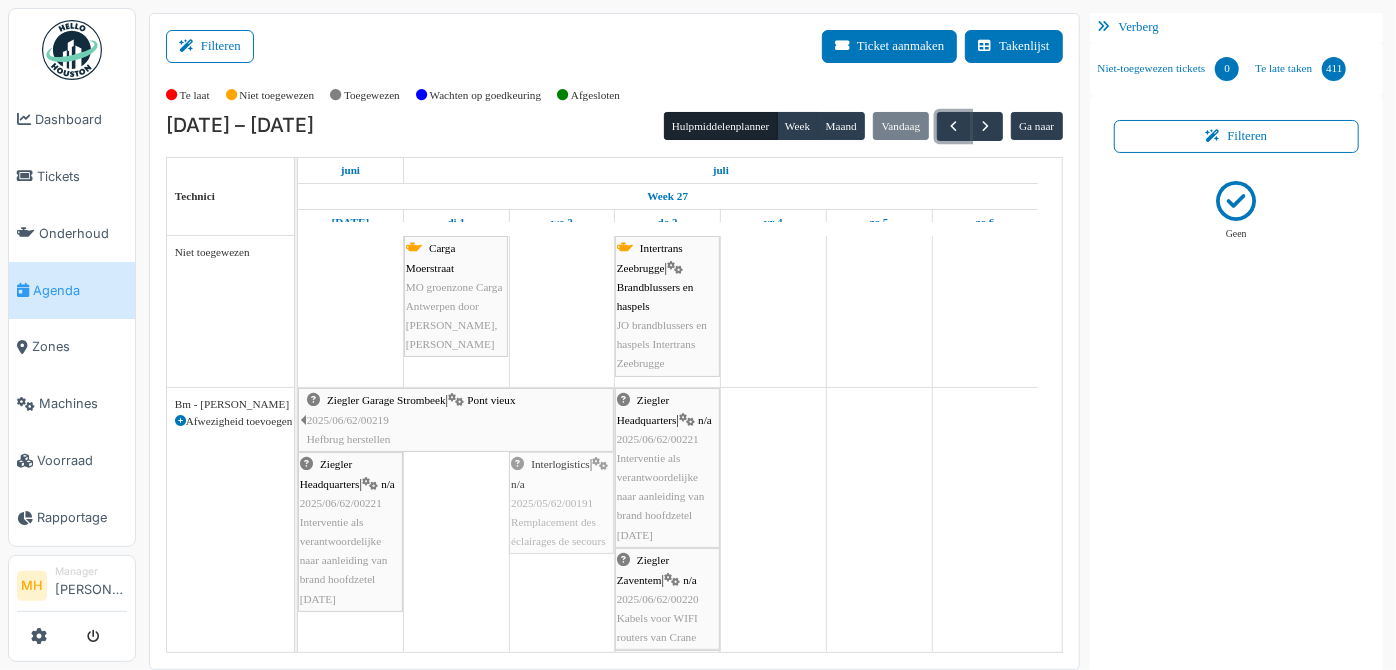 drag, startPoint x: 477, startPoint y: 492, endPoint x: 576, endPoint y: 497, distance: 99.12618 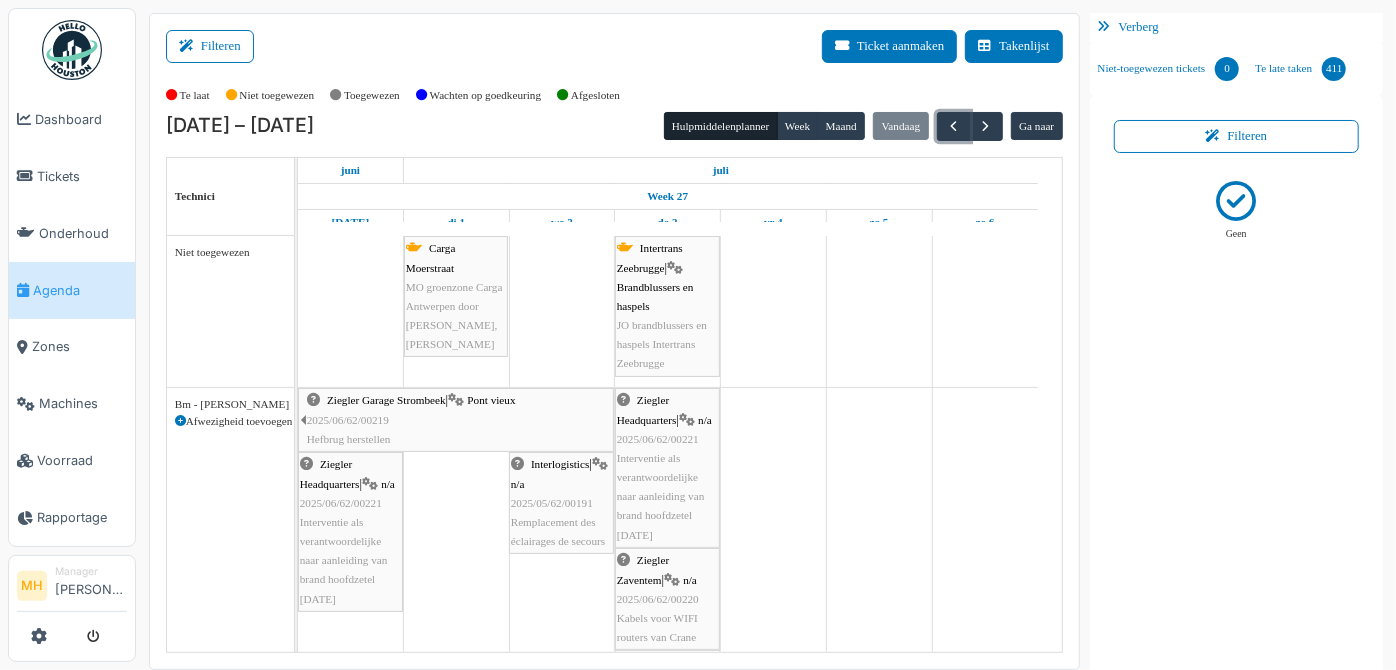 click on "Interlogistics
|     n/a
2025/05/62/00191
Remplacement des éclairages de secours" at bounding box center (561, 503) 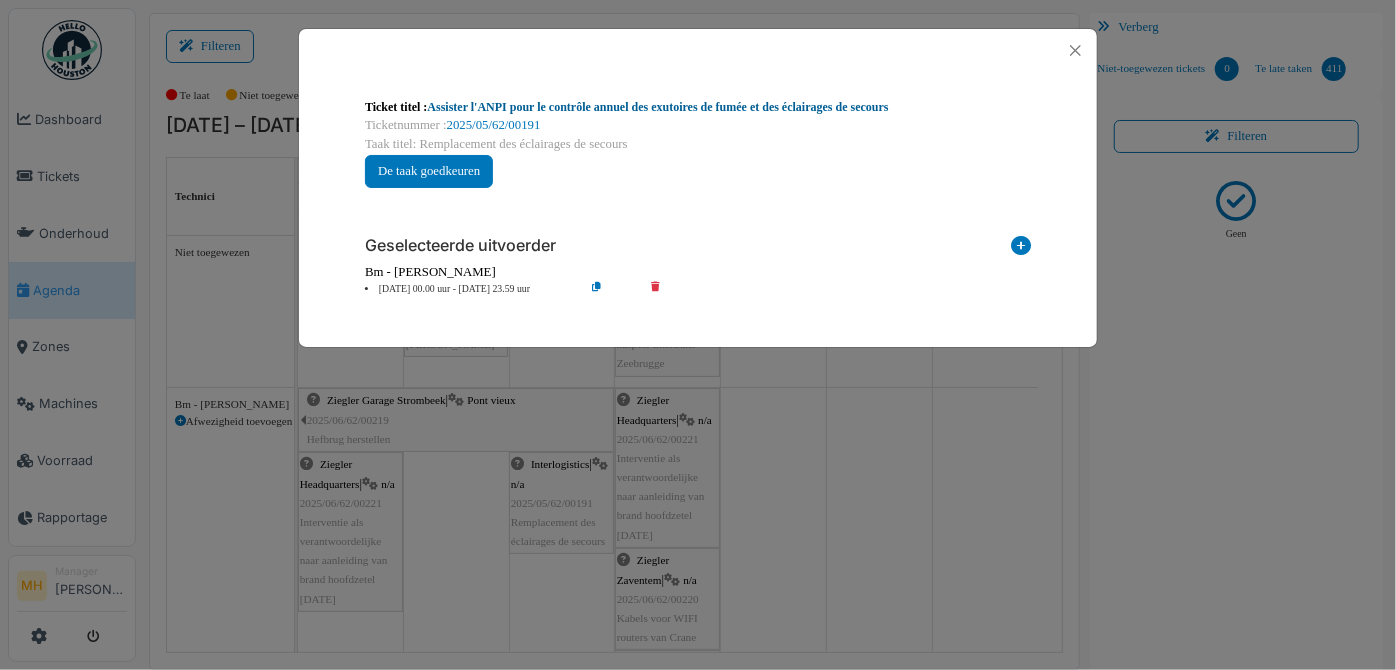 click on "Assister l'ANPI pour le contrôle annuel des exutoires de fumée et des éclairages de secours" at bounding box center [657, 107] 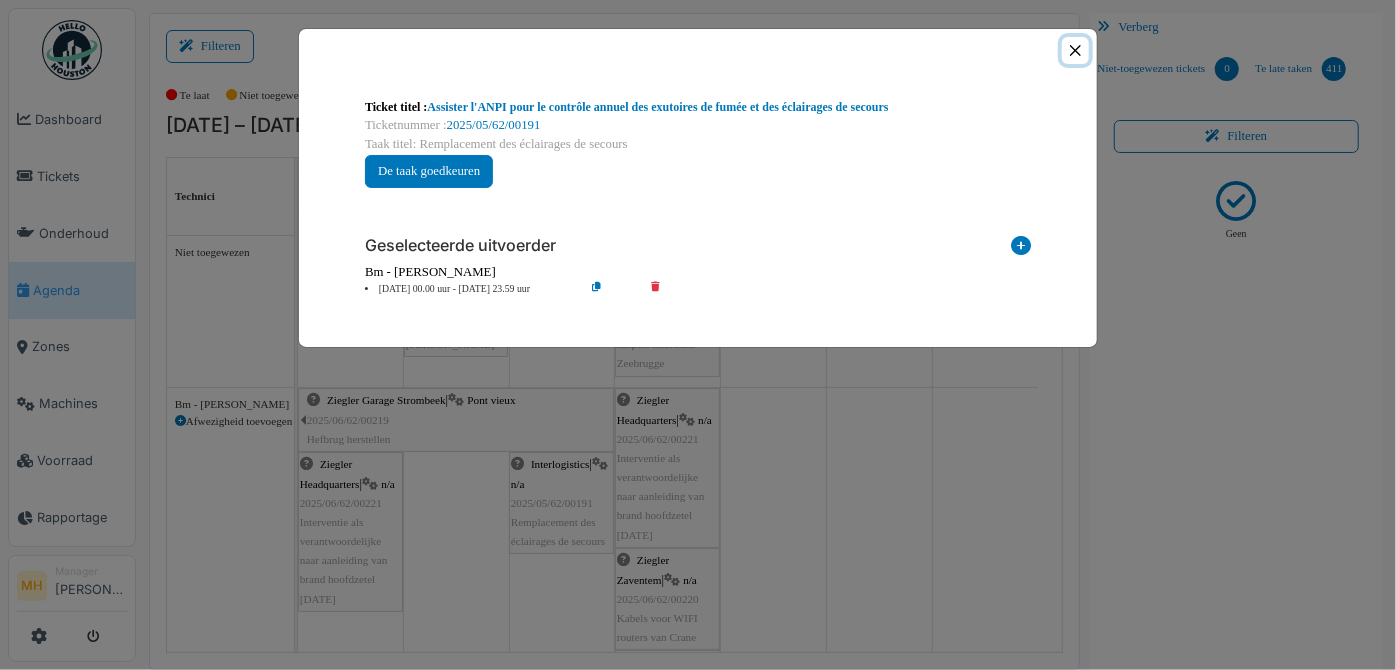 click at bounding box center (1075, 50) 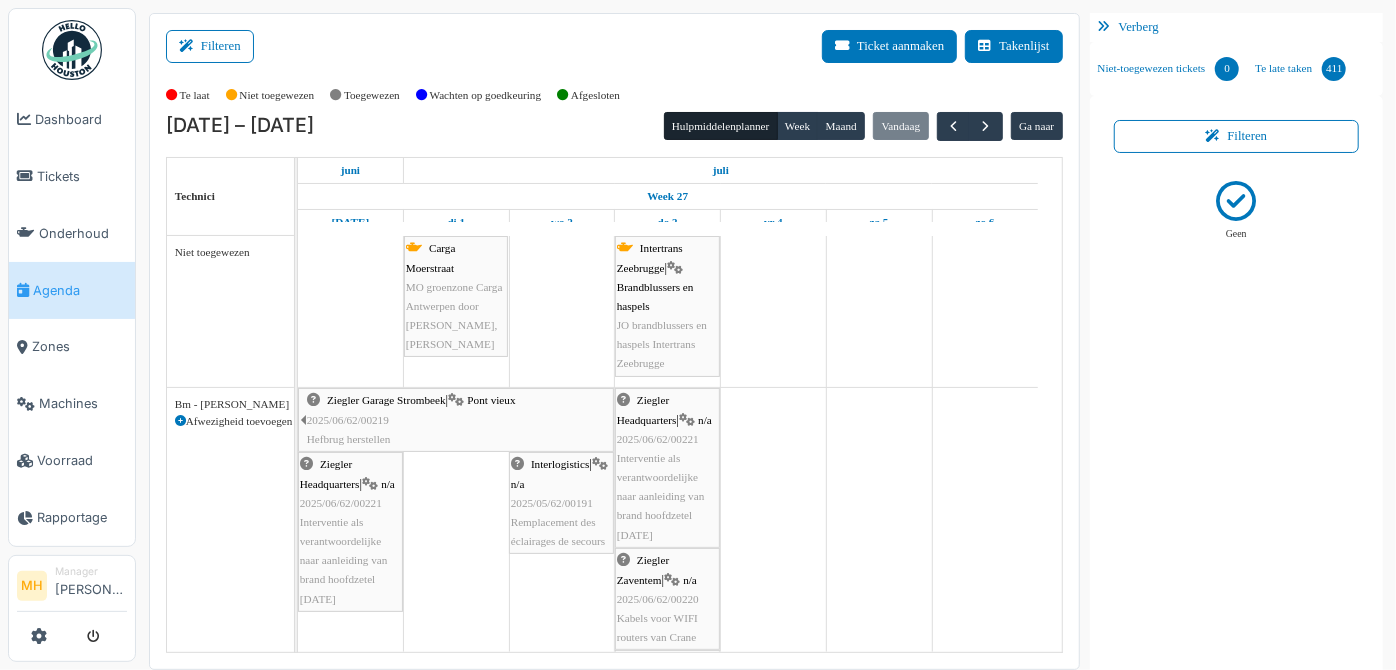 scroll, scrollTop: 179, scrollLeft: 0, axis: vertical 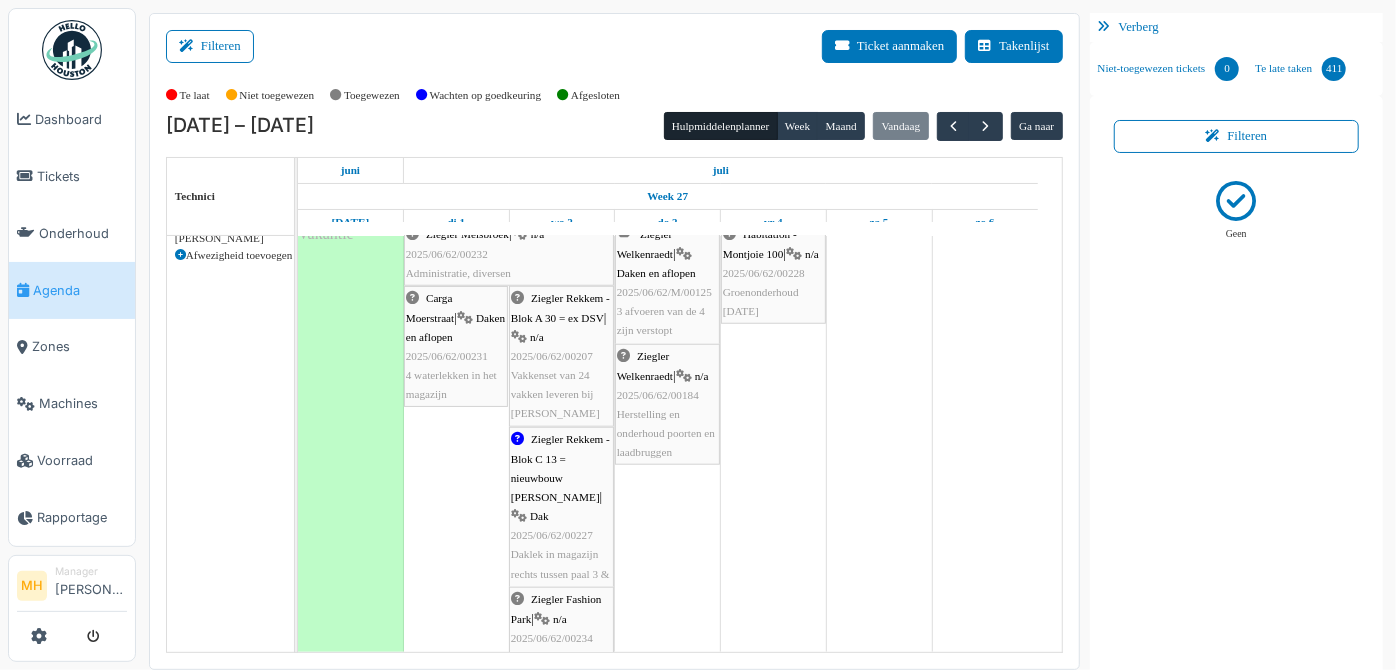 click on "Carga Moerstraat
|     Daken en aflopen
2025/06/62/00231
4 waterlekken in het magazijn" at bounding box center (456, 346) 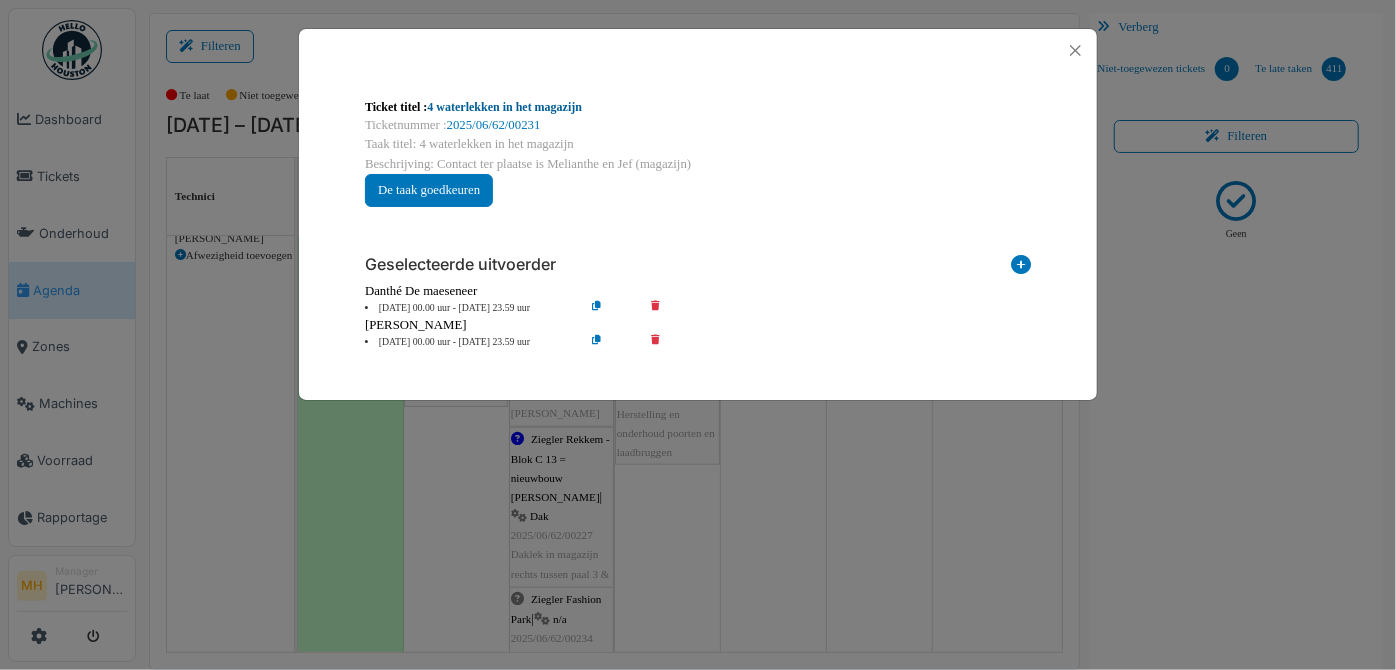 click on "4 waterlekken in het magazijn" at bounding box center [504, 107] 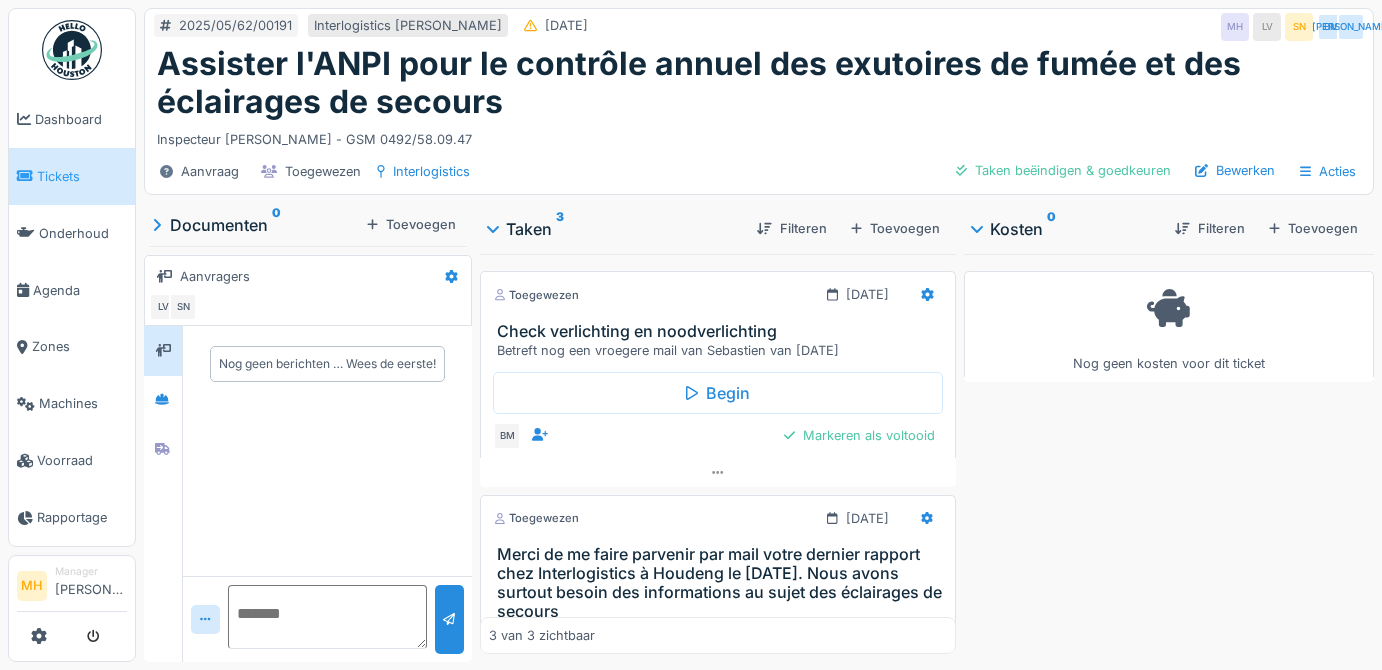 scroll, scrollTop: 0, scrollLeft: 0, axis: both 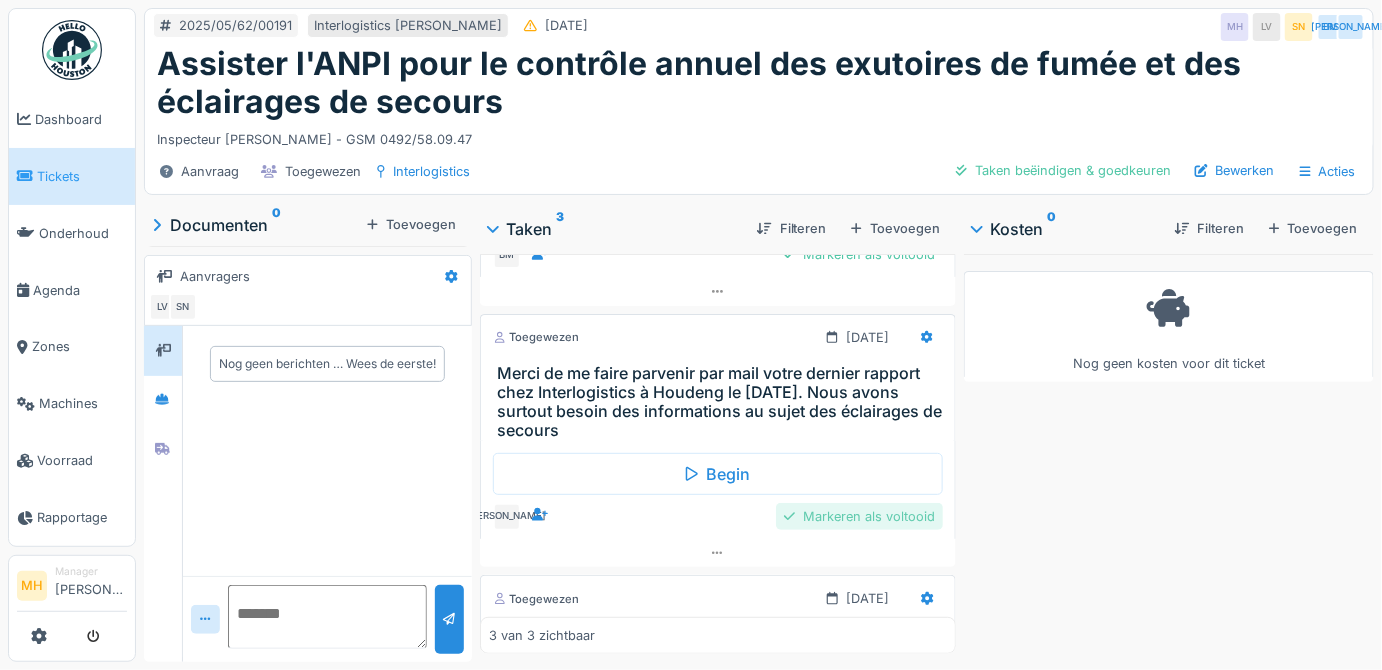 click on "Markeren als voltooid" at bounding box center [859, 516] 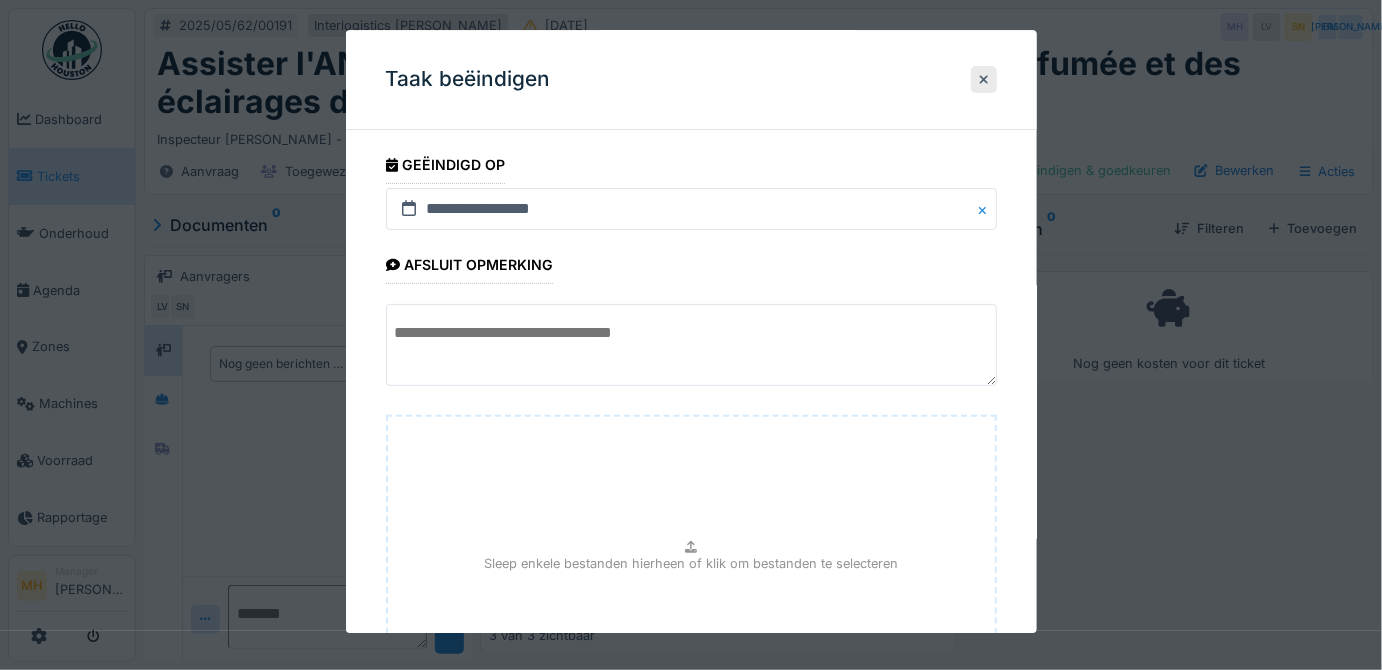 click on "Sleep enkele bestanden hierheen of klik om bestanden te selecteren" at bounding box center [691, 566] 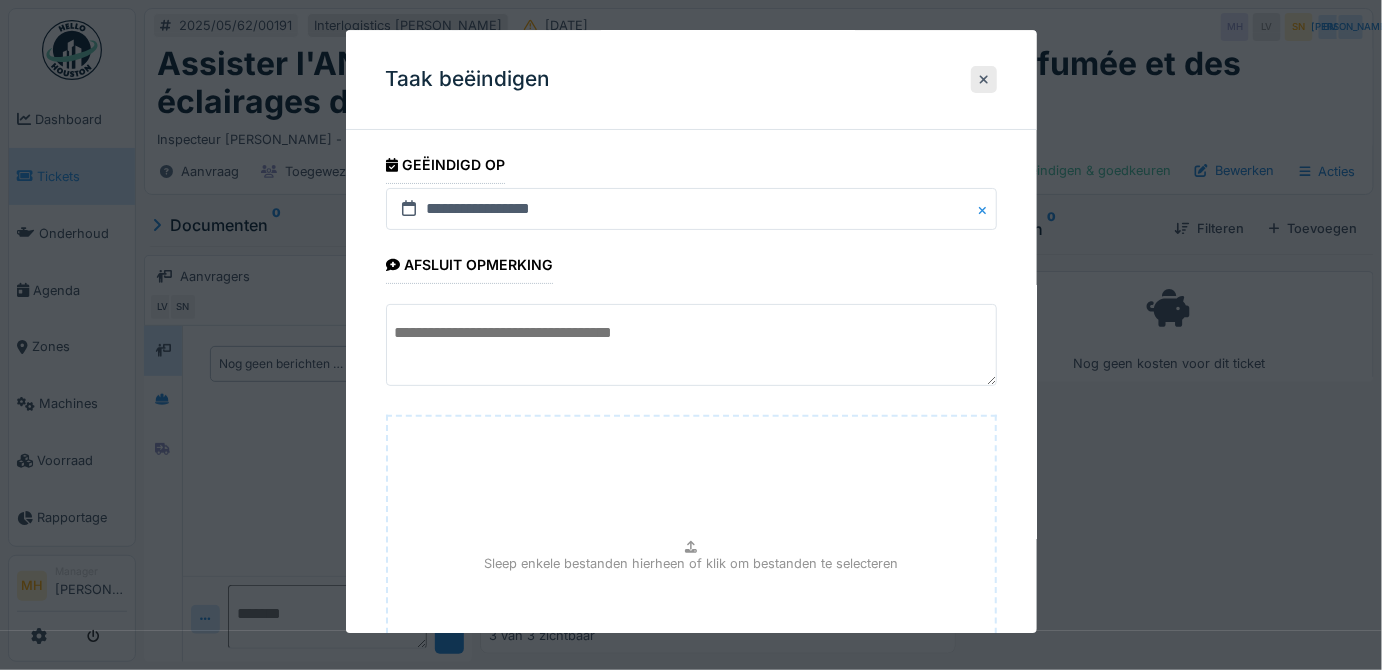 type on "**********" 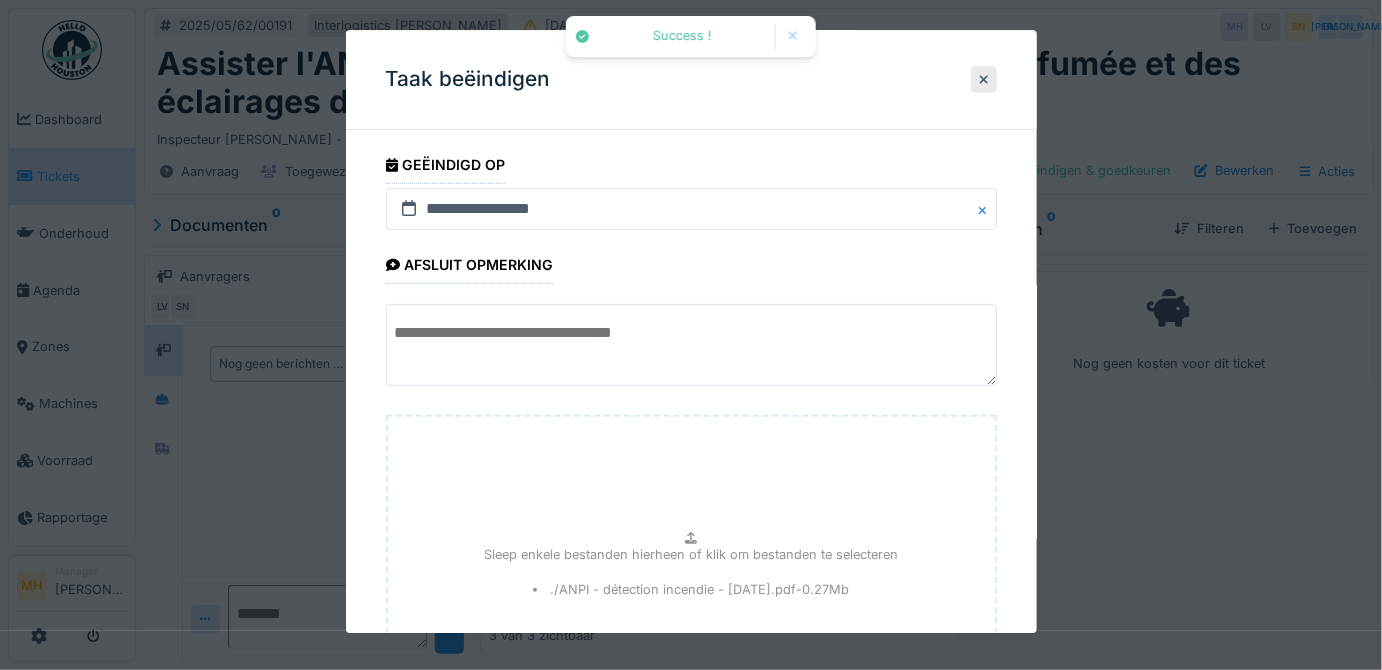 click at bounding box center [691, 345] 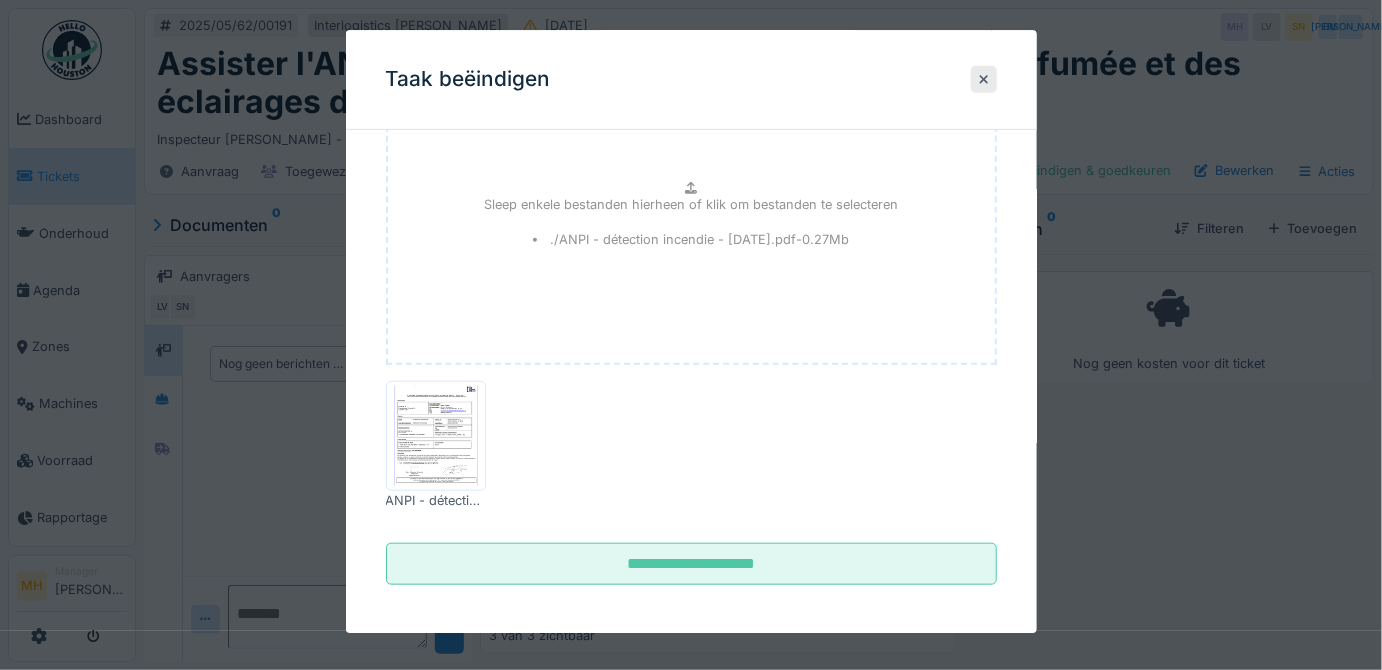 scroll, scrollTop: 354, scrollLeft: 0, axis: vertical 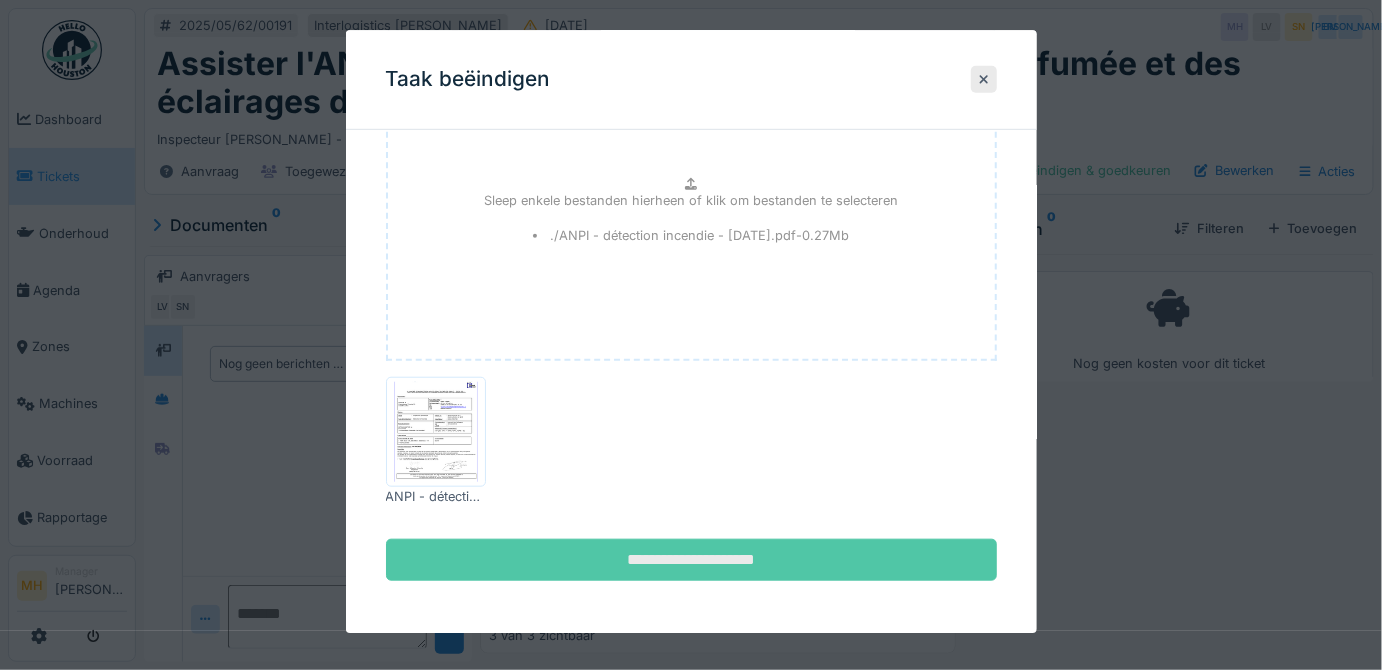 type on "**********" 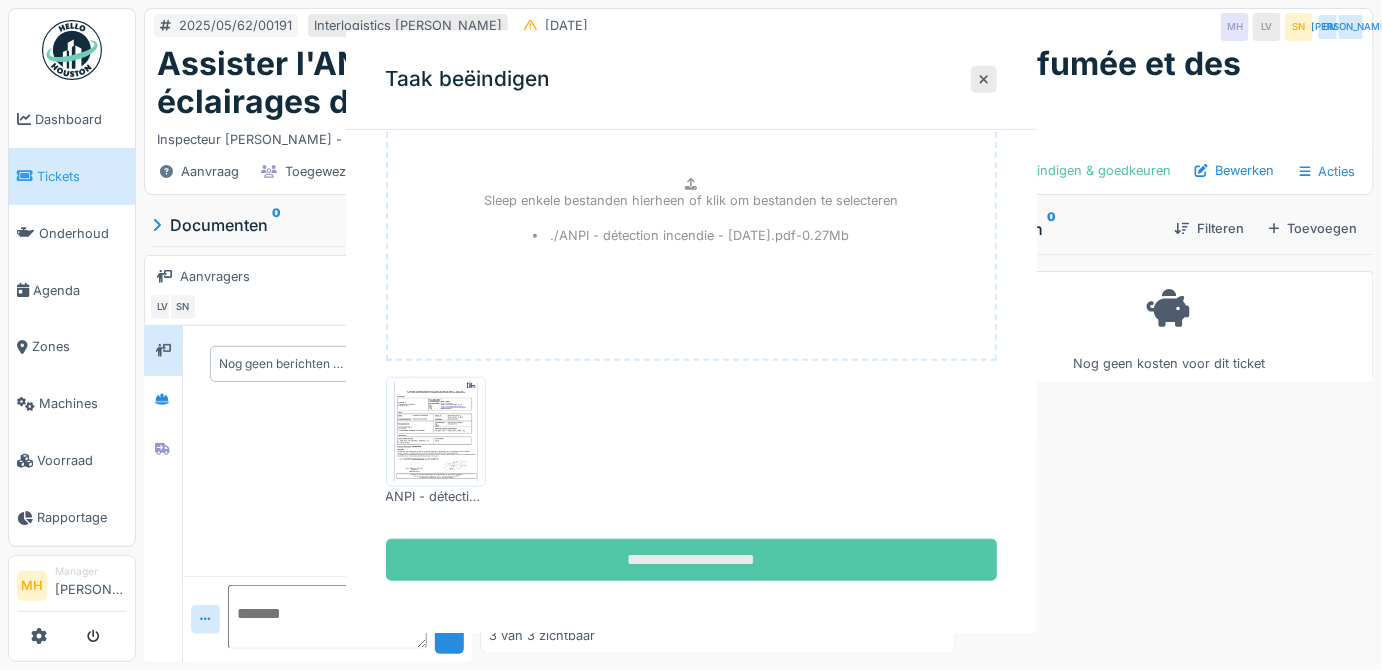 scroll, scrollTop: 0, scrollLeft: 0, axis: both 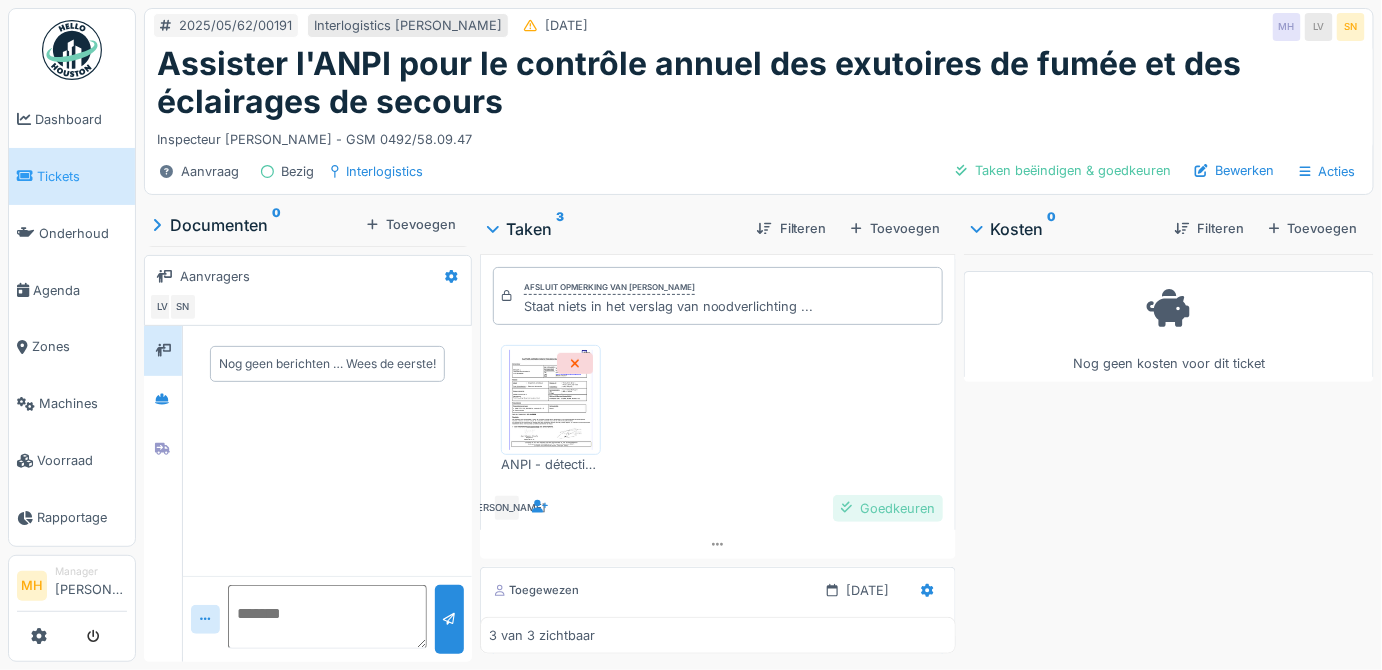 click on "Goedkeuren" at bounding box center [888, 508] 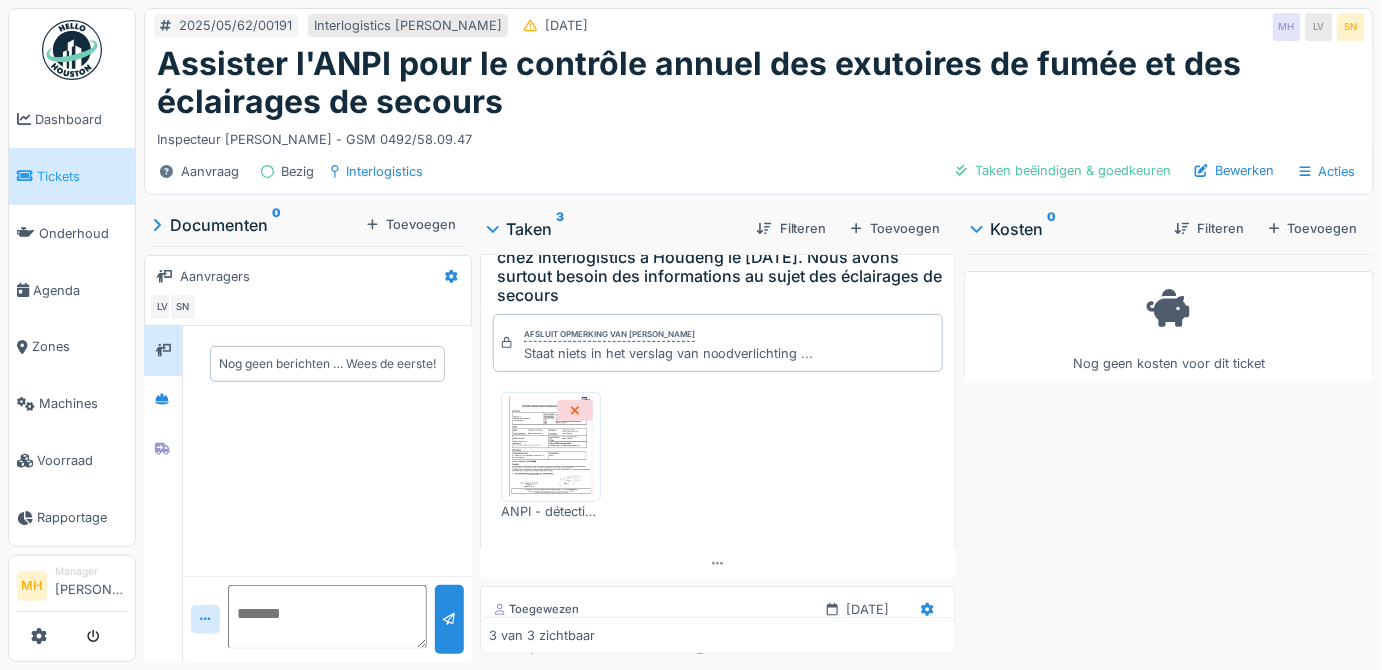 scroll, scrollTop: 120, scrollLeft: 0, axis: vertical 